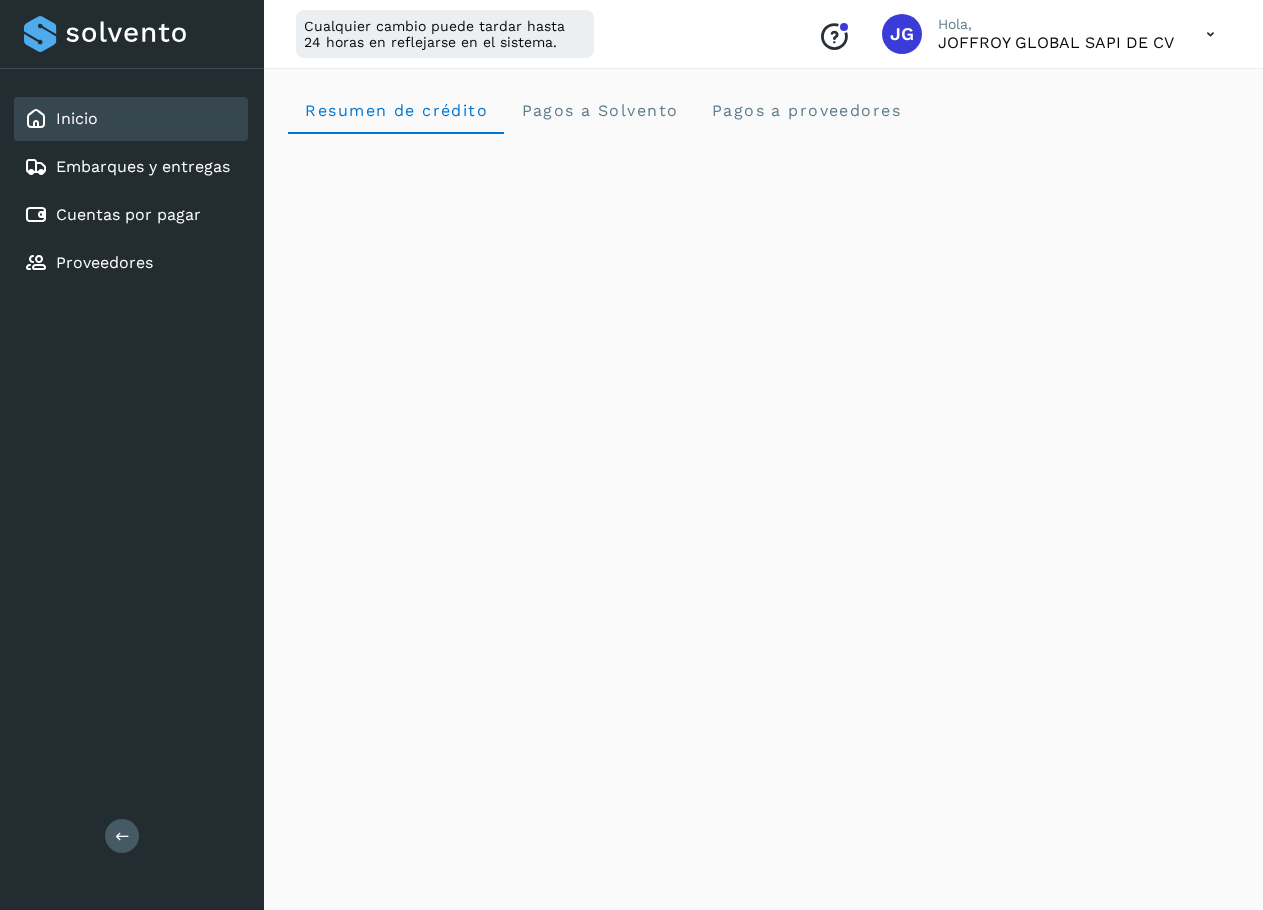 scroll, scrollTop: 0, scrollLeft: 0, axis: both 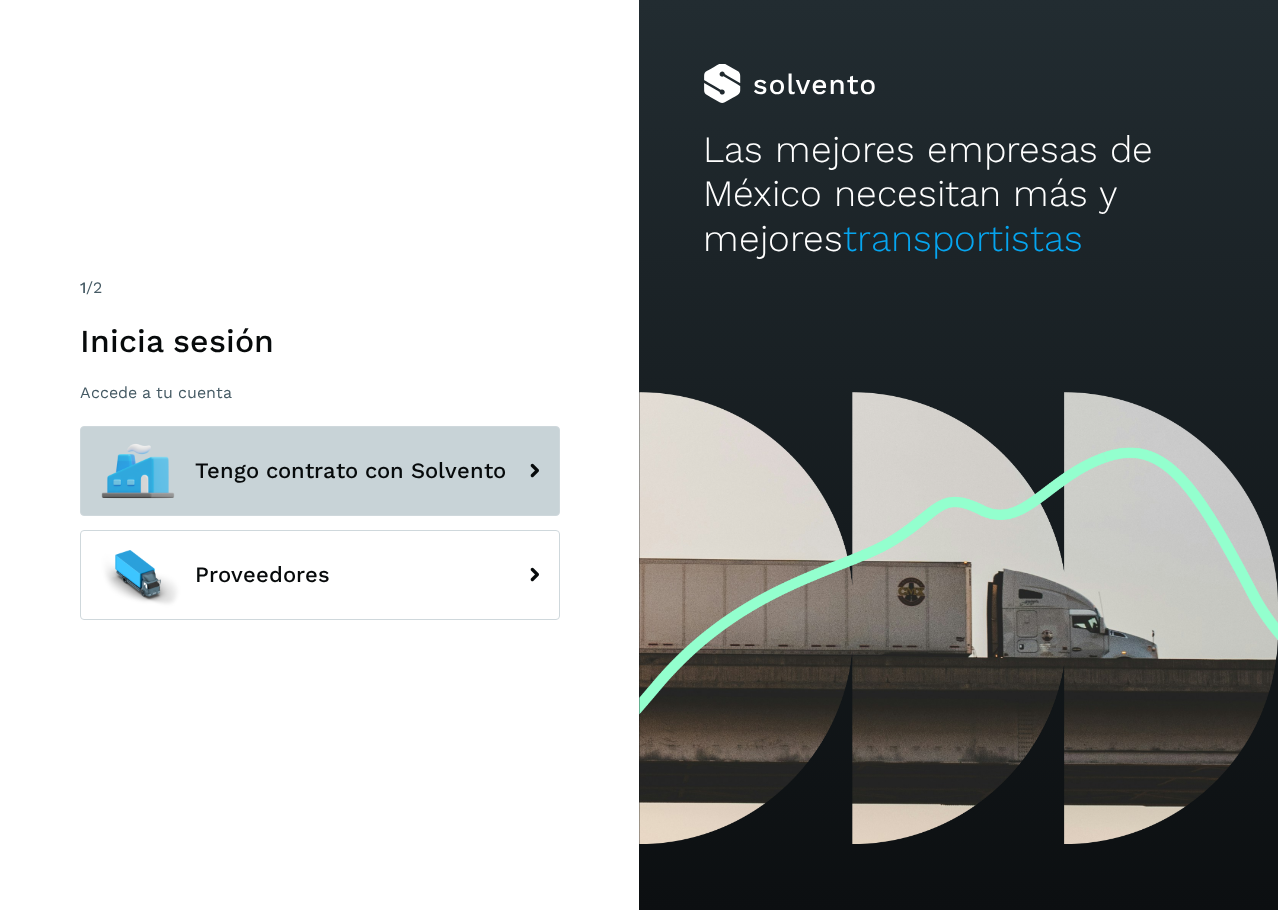 click on "Tengo contrato con Solvento" 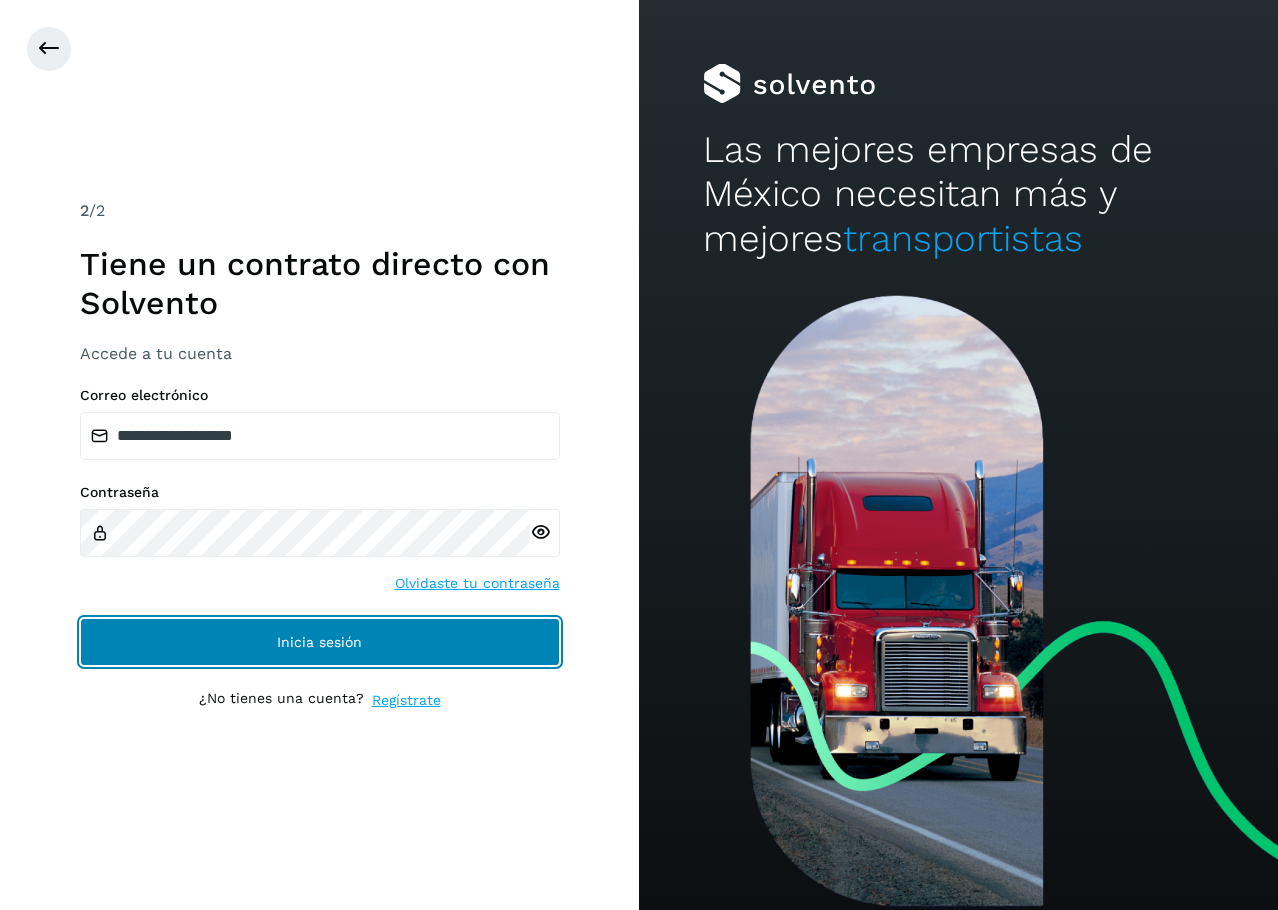 click on "Inicia sesión" 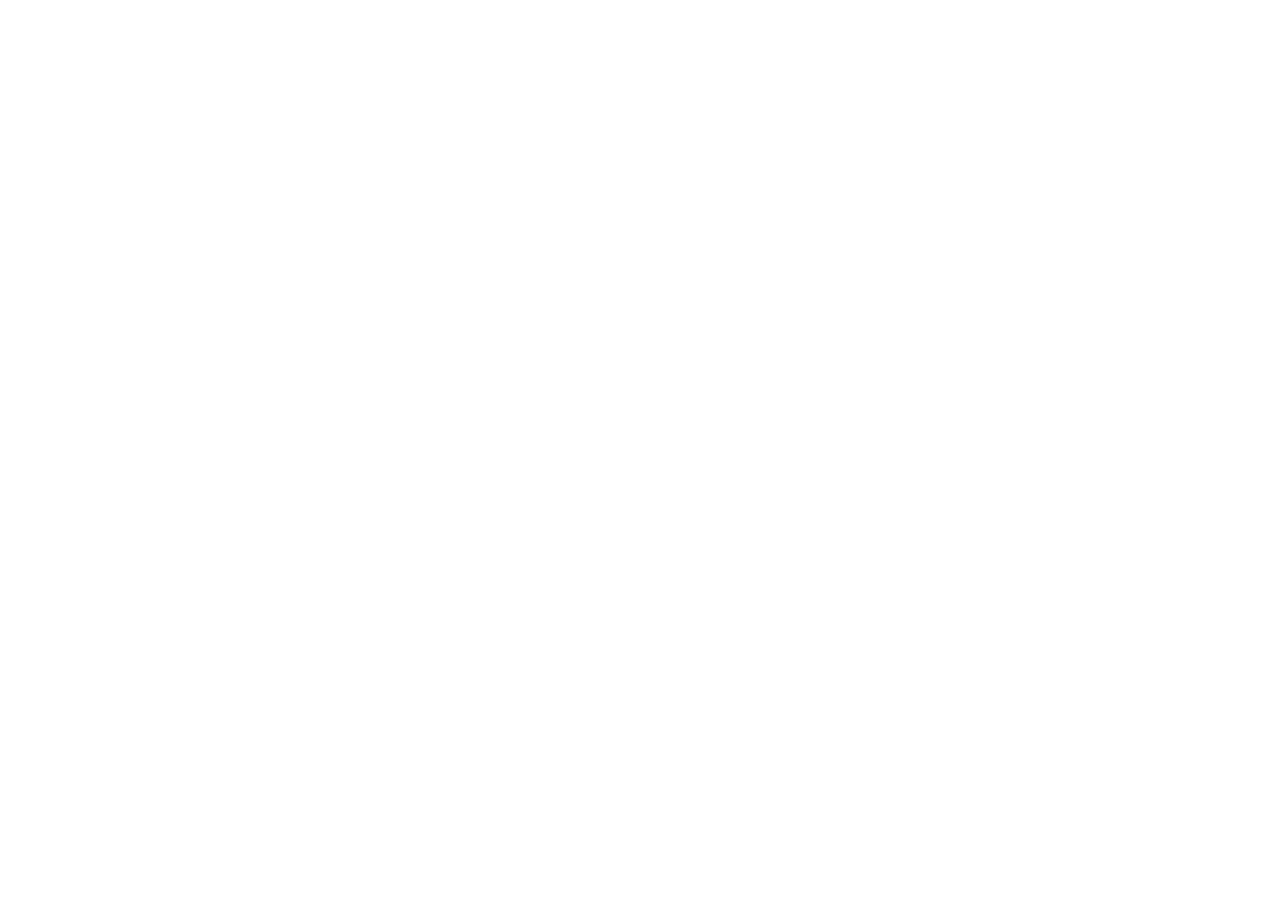 scroll, scrollTop: 0, scrollLeft: 0, axis: both 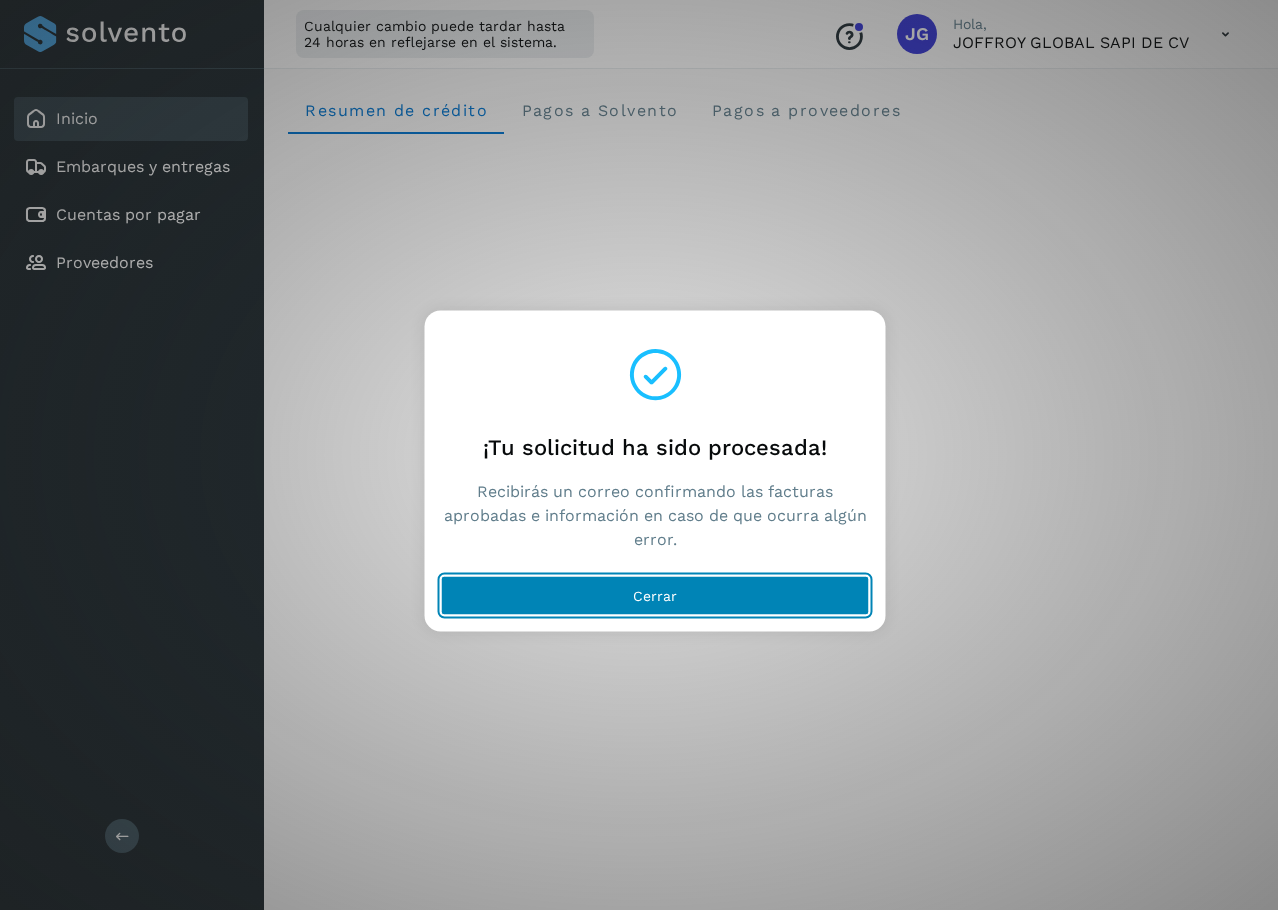 click on "Cerrar" 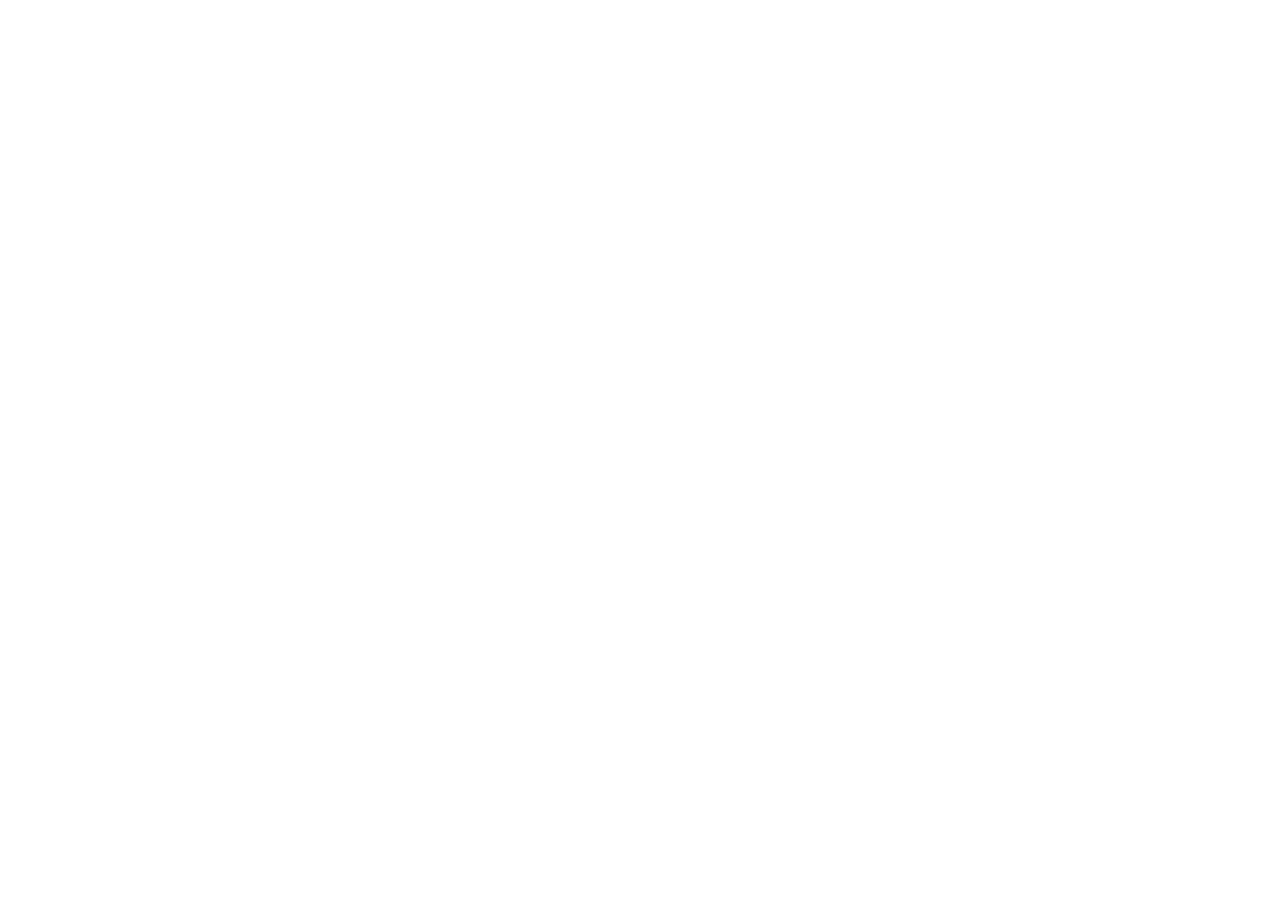 scroll, scrollTop: 0, scrollLeft: 0, axis: both 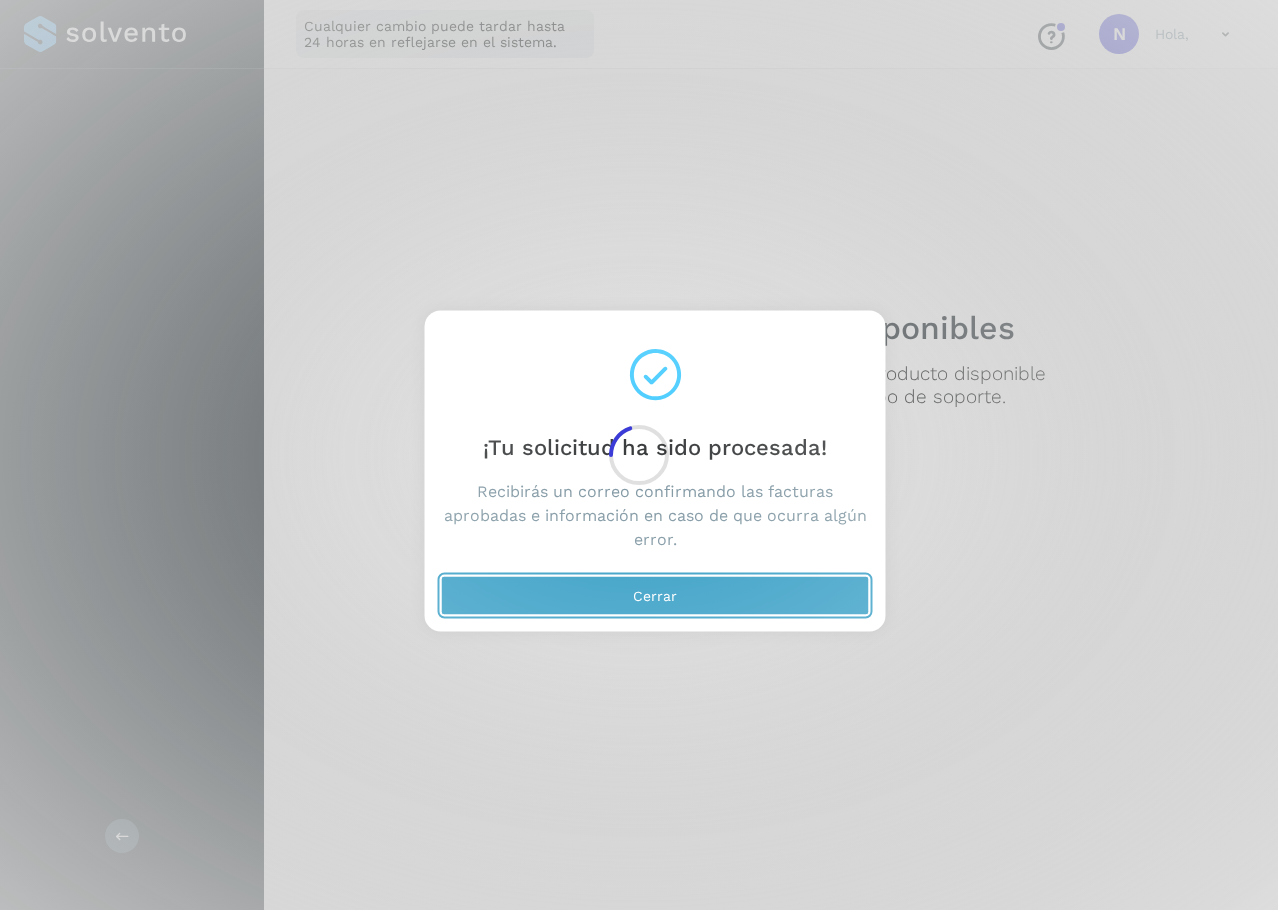 click on "Cerrar" 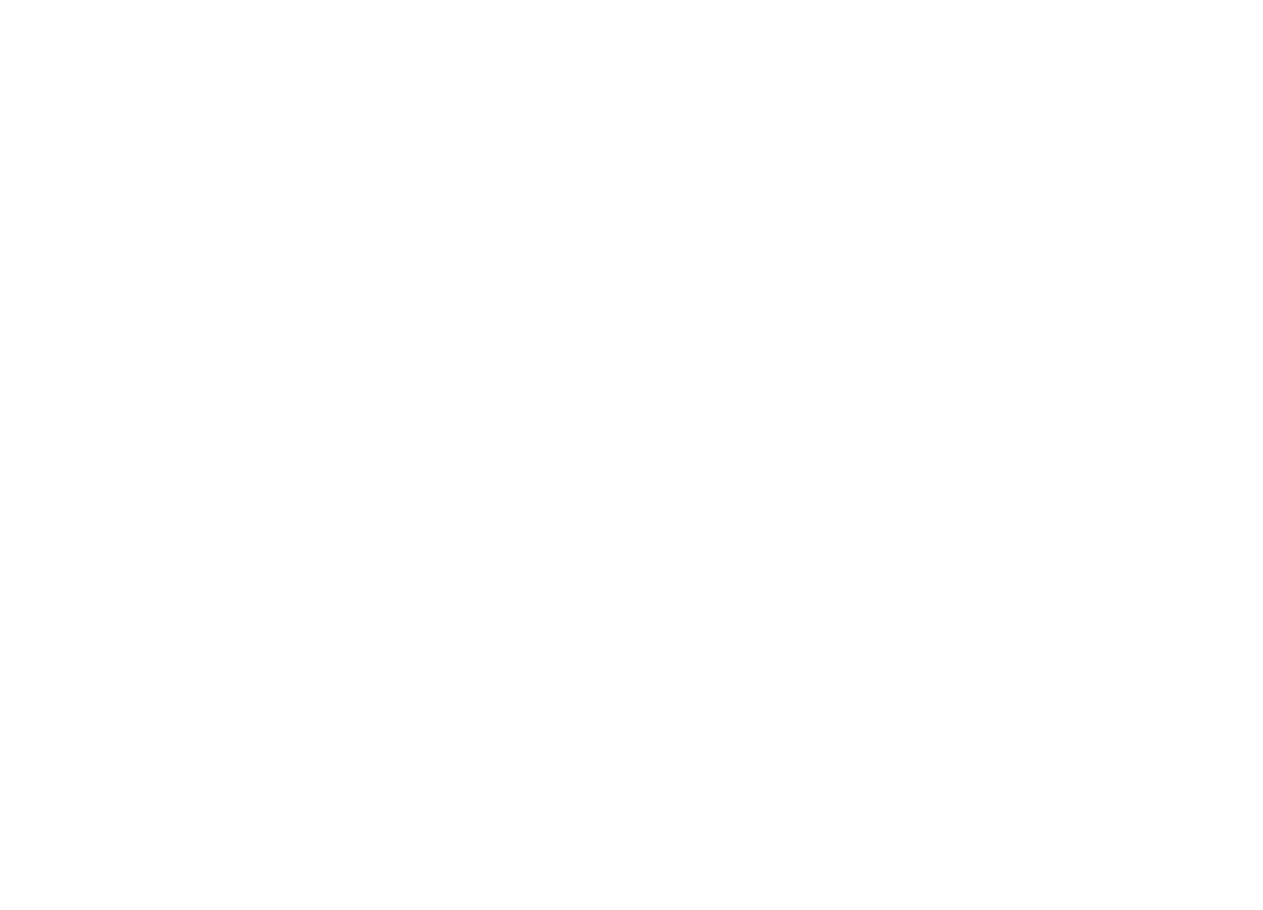 scroll, scrollTop: 0, scrollLeft: 0, axis: both 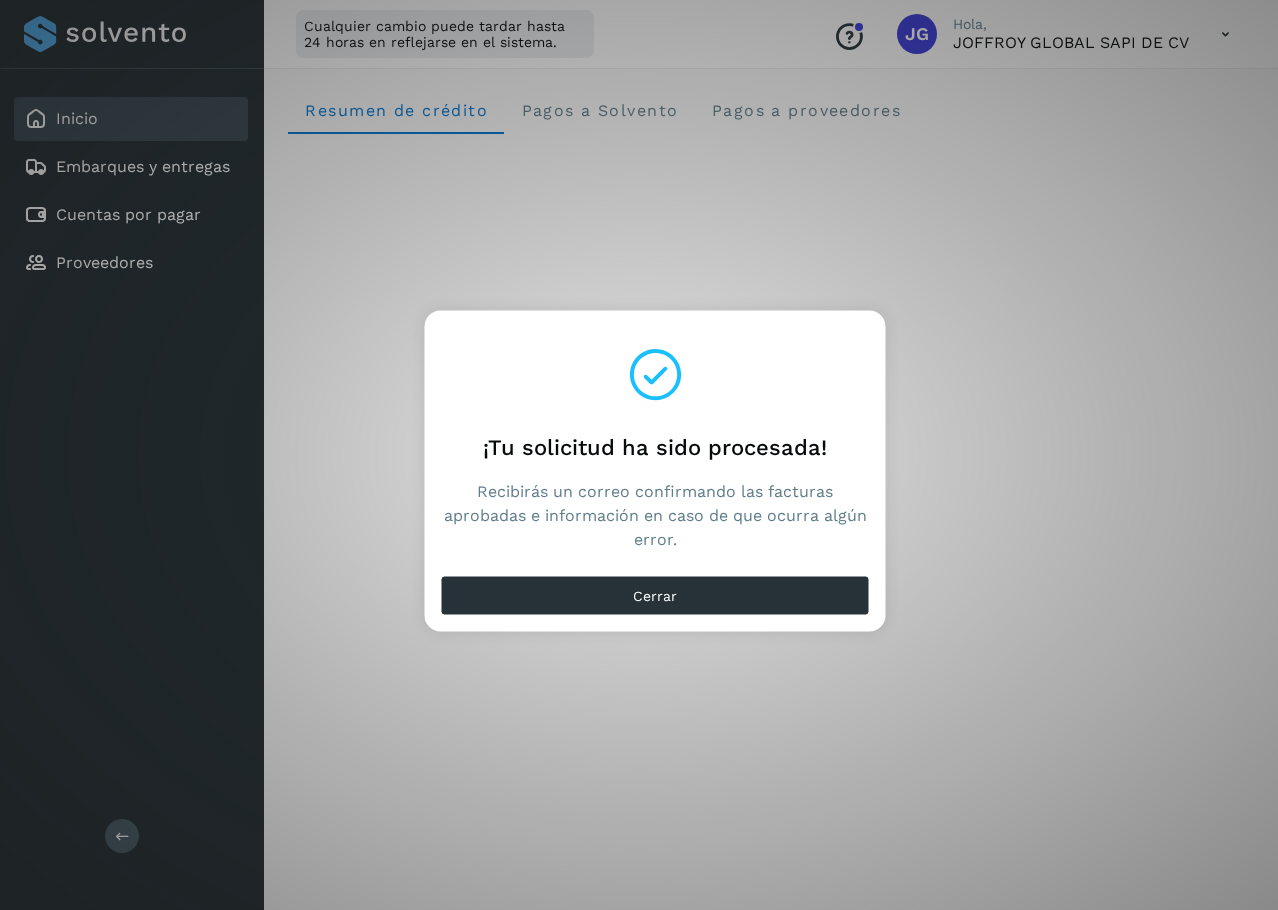 click on "Cerrar" at bounding box center [655, 600] 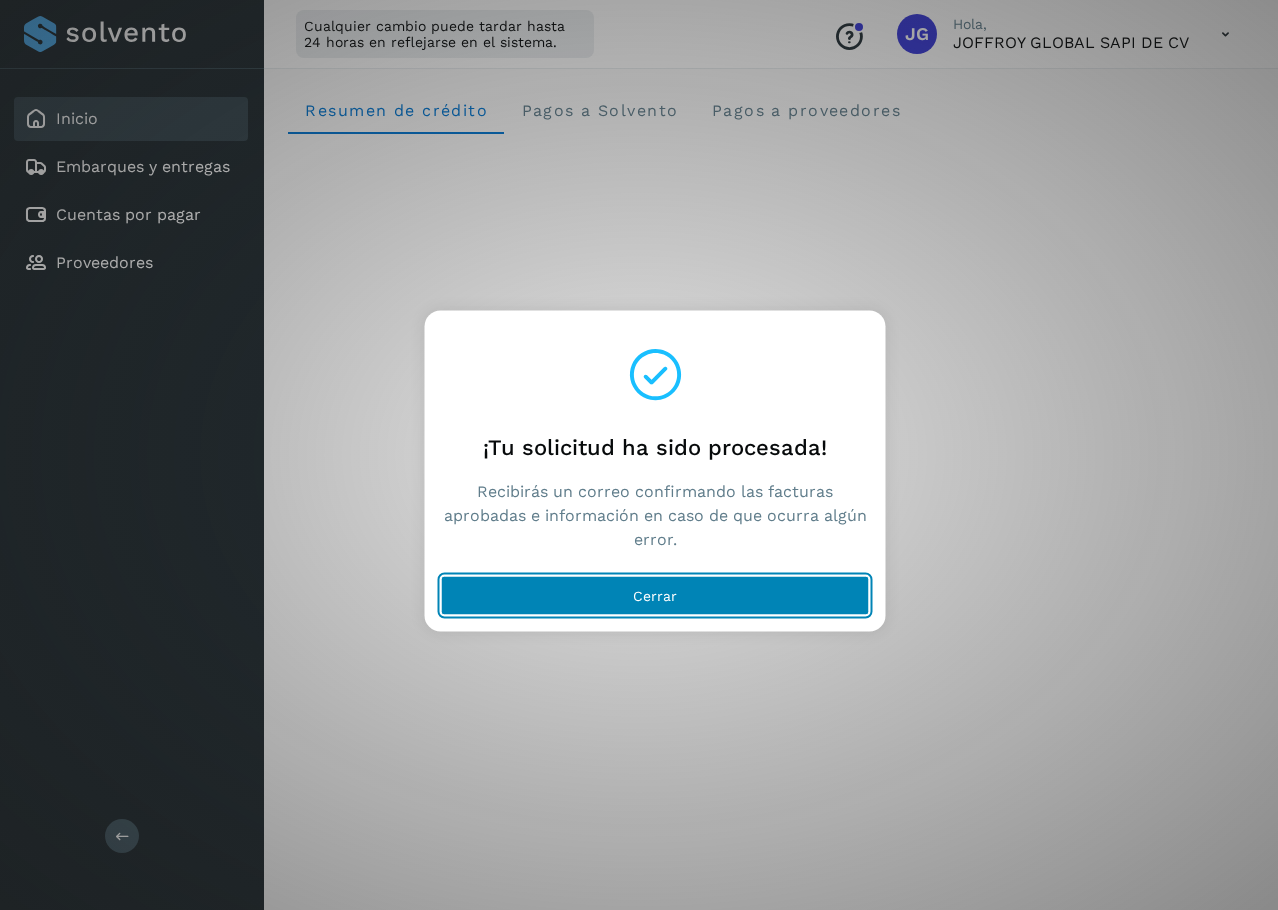 click on "Cerrar" 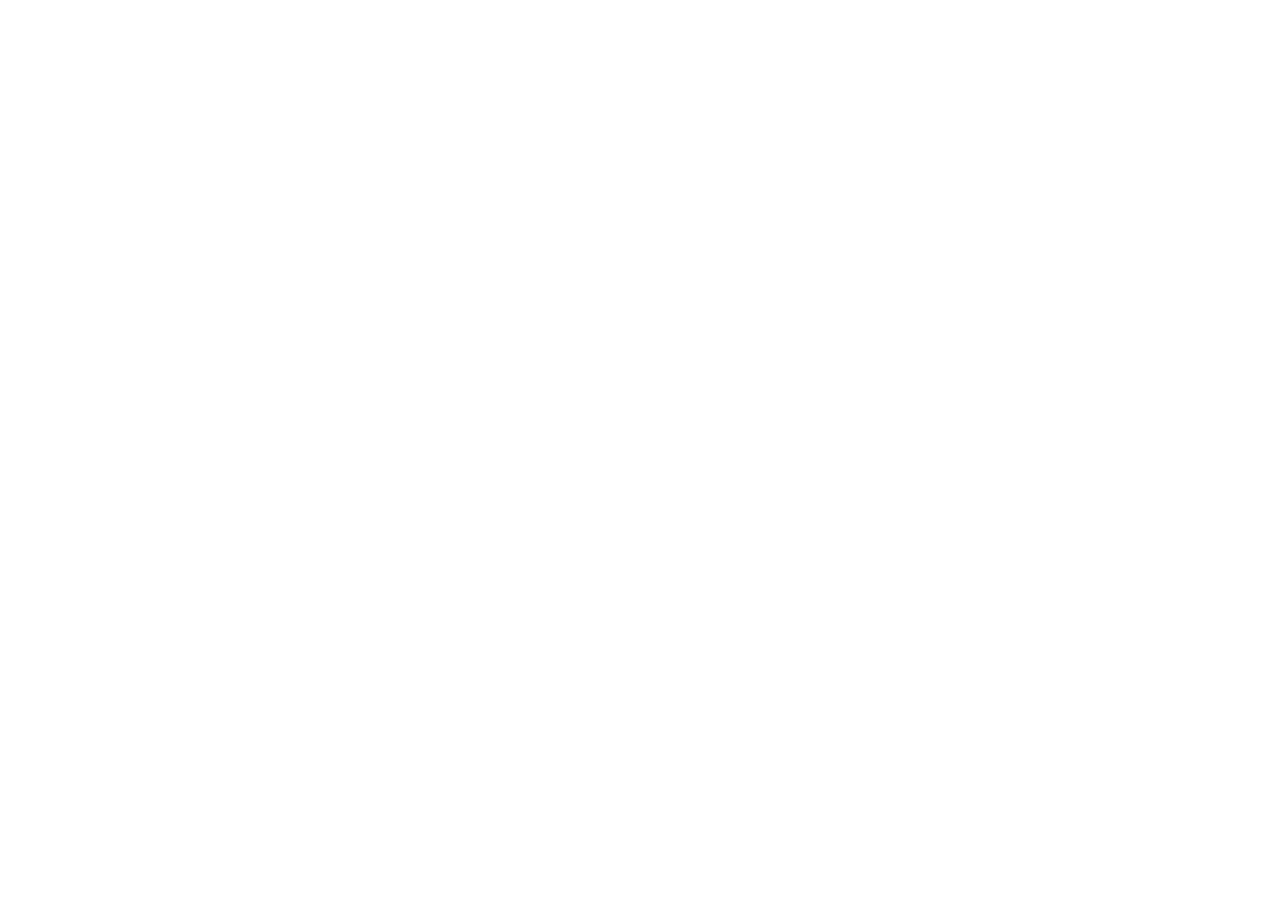 scroll, scrollTop: 0, scrollLeft: 0, axis: both 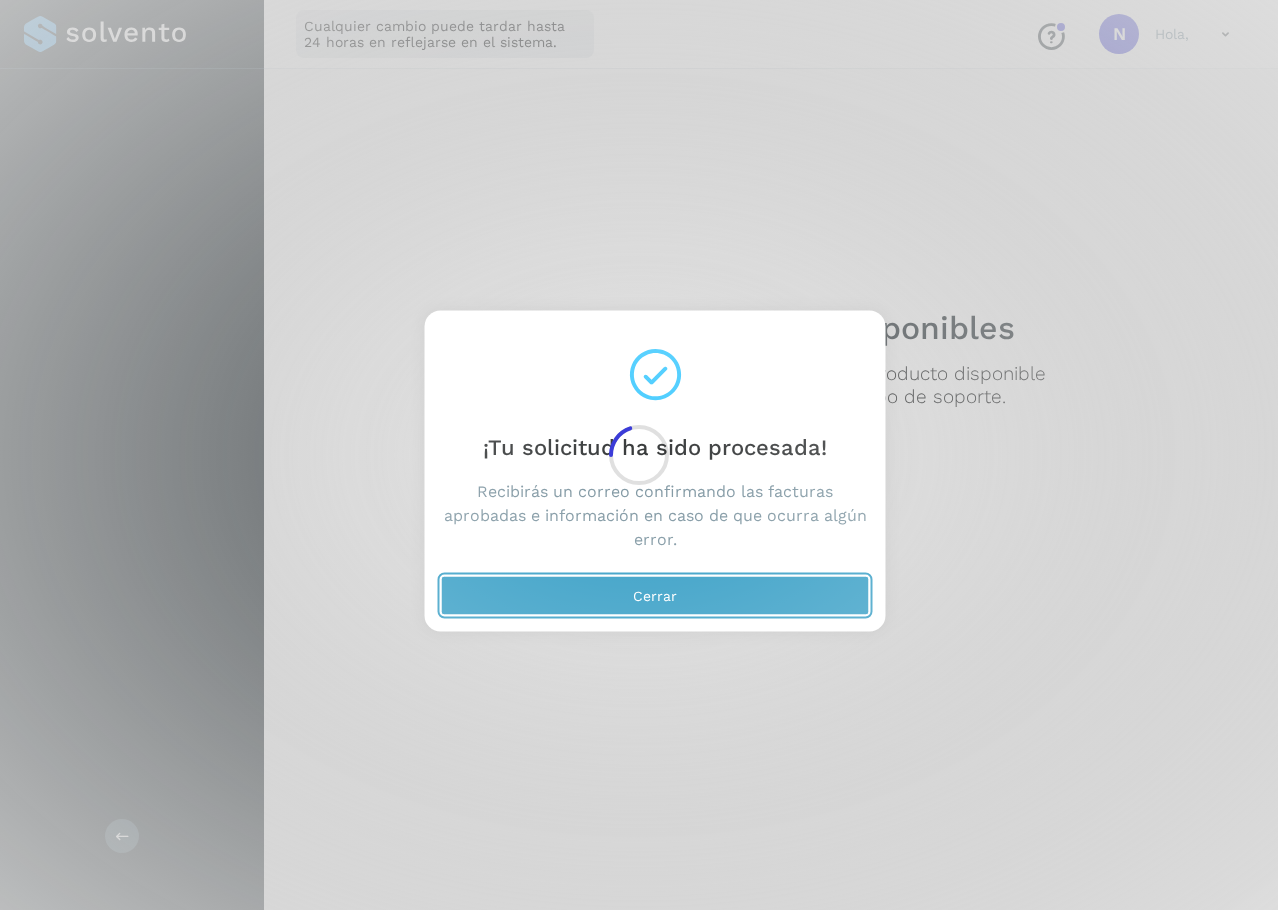 drag, startPoint x: 638, startPoint y: 580, endPoint x: 621, endPoint y: 600, distance: 26.24881 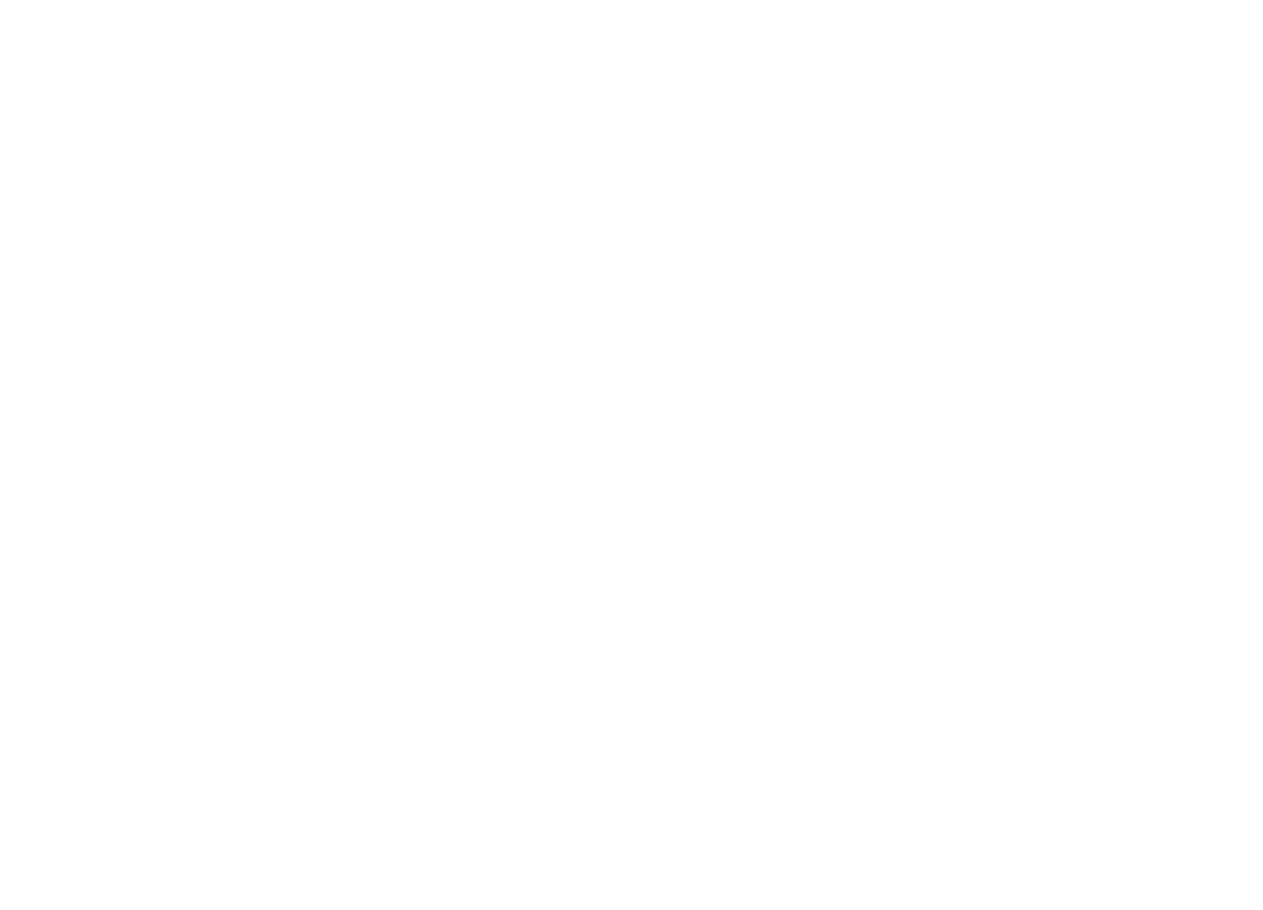 scroll, scrollTop: 0, scrollLeft: 0, axis: both 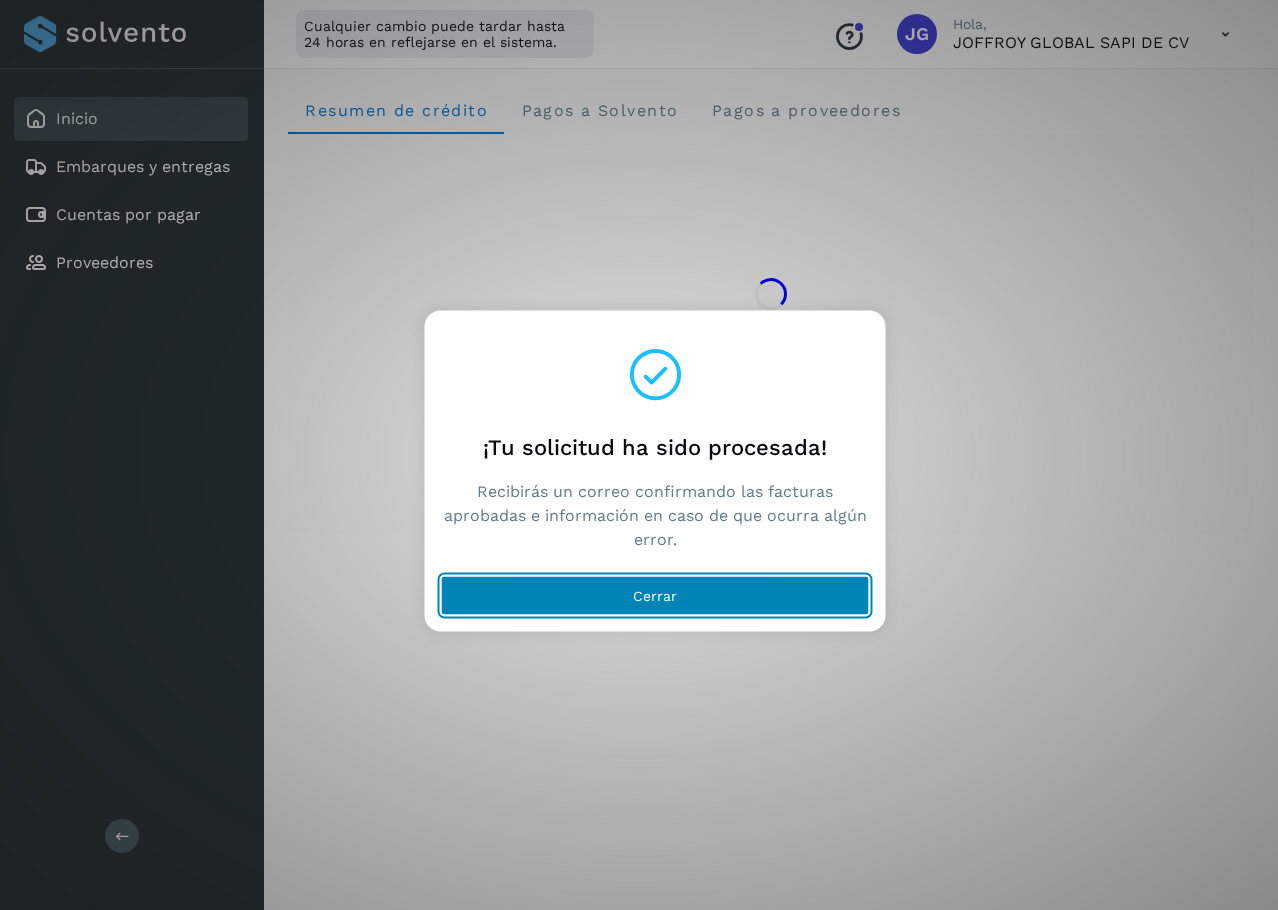 click on "Cerrar" 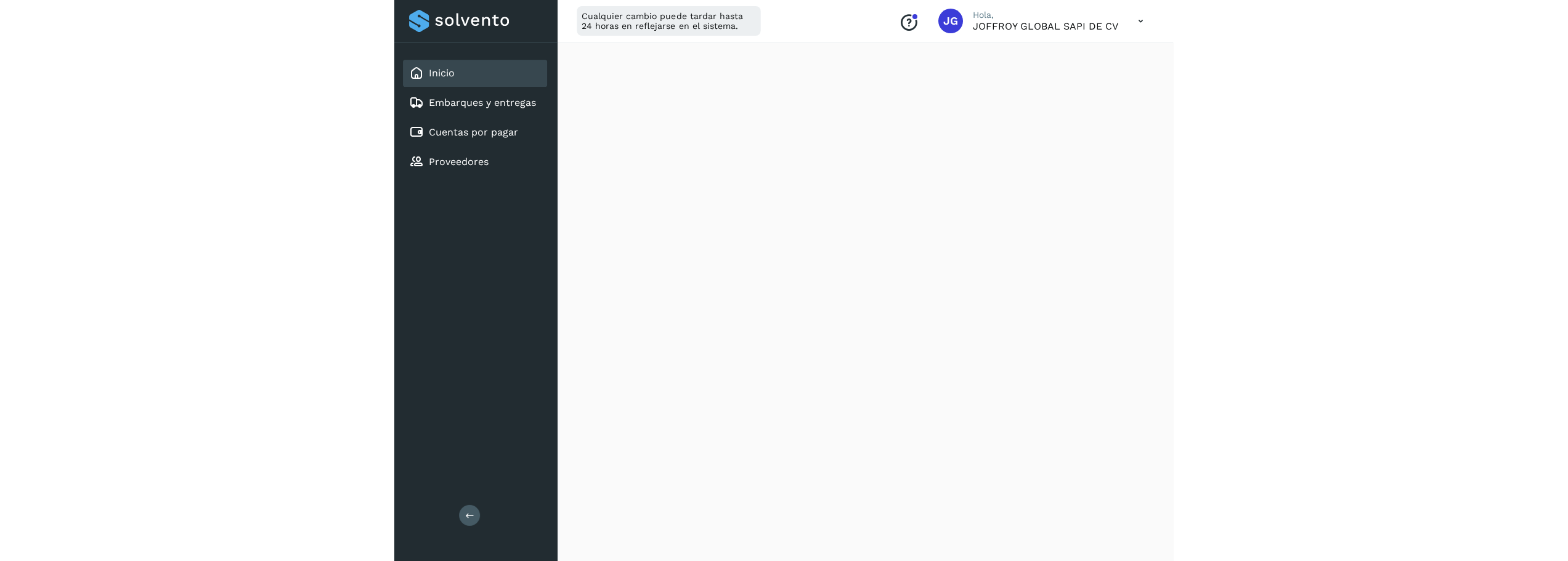 scroll, scrollTop: 246, scrollLeft: 0, axis: vertical 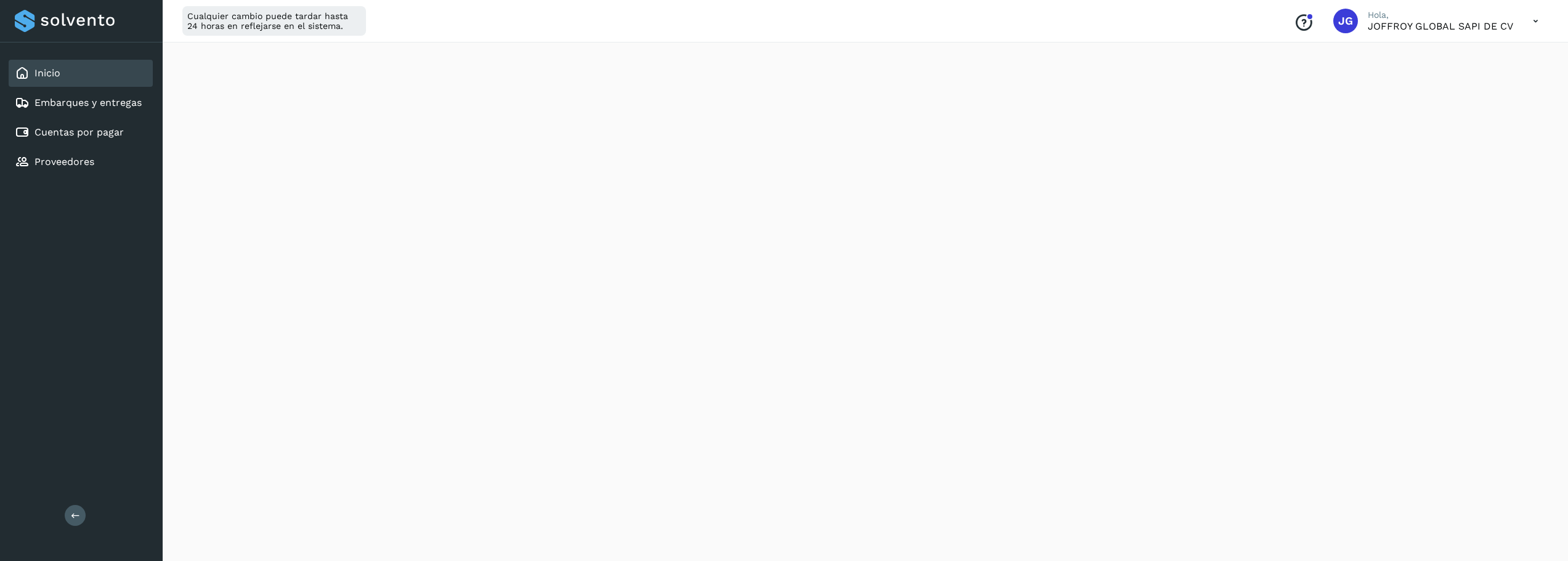 click on "Cualquier cambio puede tardar hasta 24 horas en reflejarse en el sistema.
Conoce nuestros beneficios
[PERSON_NAME], [PERSON_NAME] GLOBAL SAPI DE CV" at bounding box center [865, 21] 